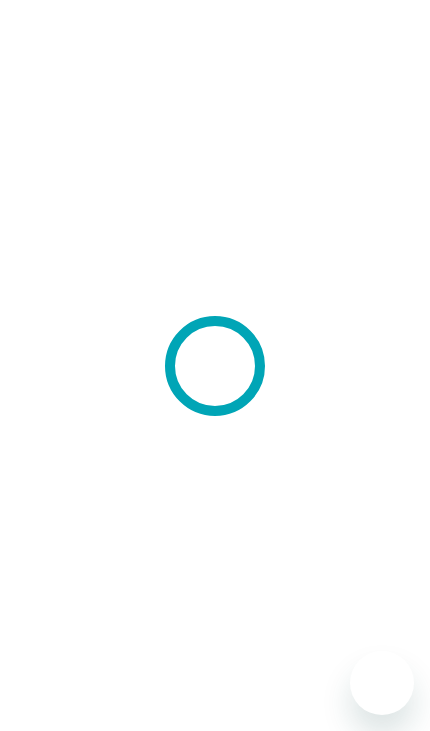 scroll, scrollTop: 0, scrollLeft: 0, axis: both 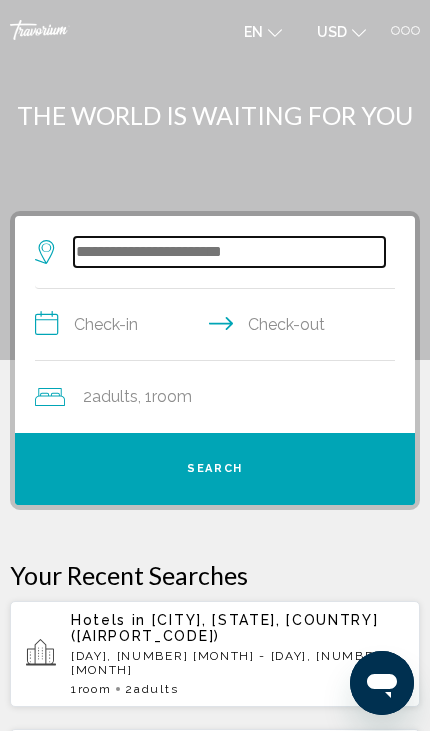 click at bounding box center [229, 252] 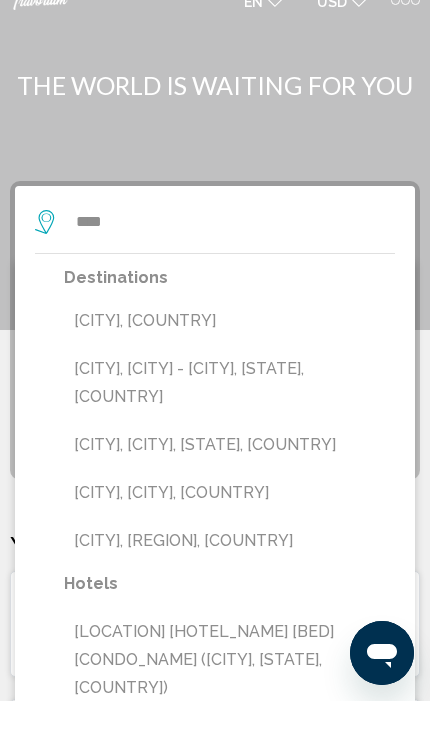 click on "[CITY], [CITY] - [CITY], [STATE], [COUNTRY]" at bounding box center (229, 413) 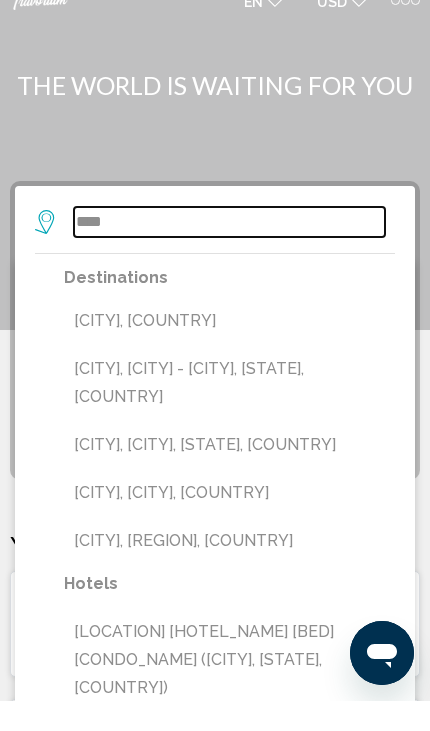 type on "**********" 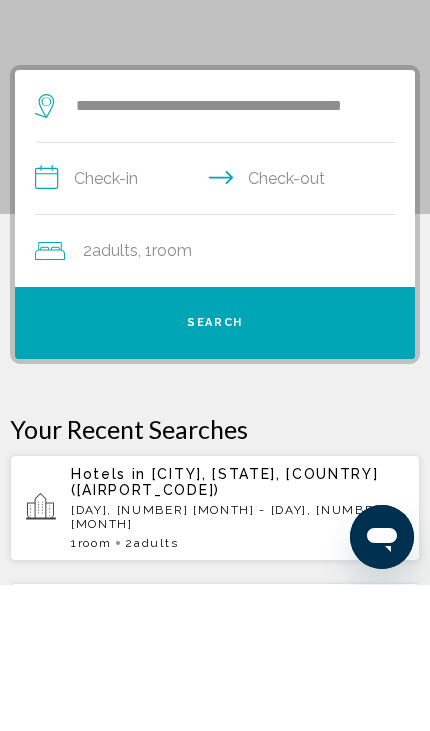 click on "**********" at bounding box center (219, 327) 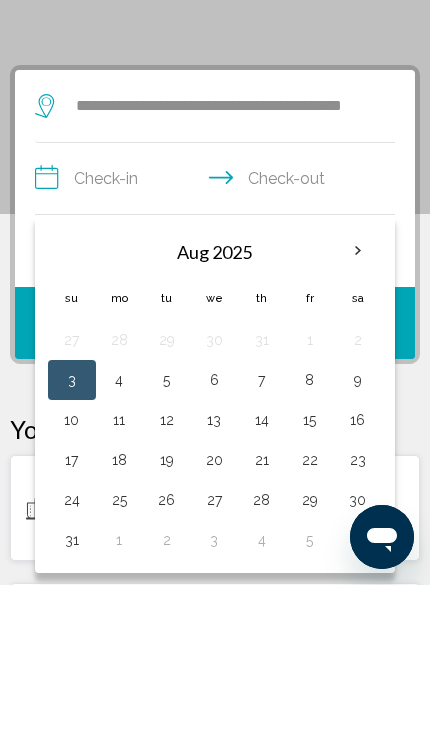 scroll, scrollTop: 145, scrollLeft: 0, axis: vertical 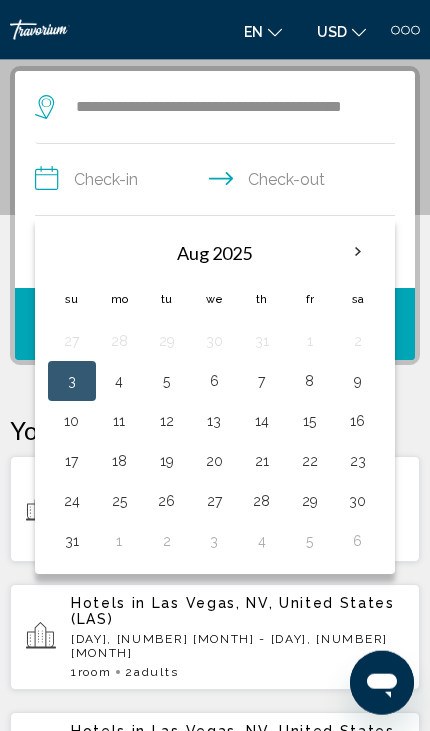 click at bounding box center (358, 252) 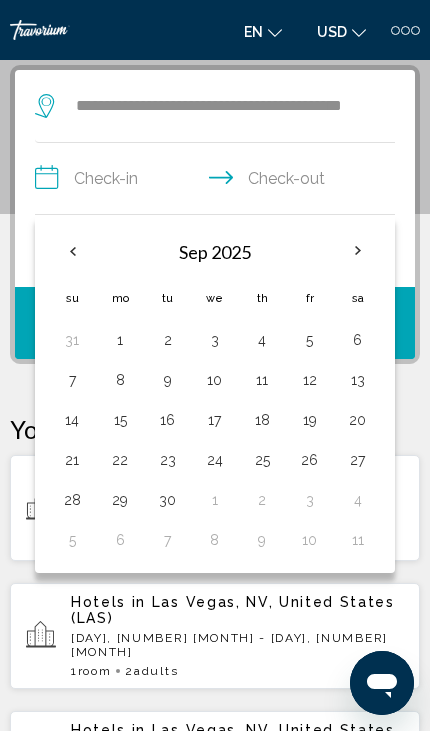 click at bounding box center [358, 251] 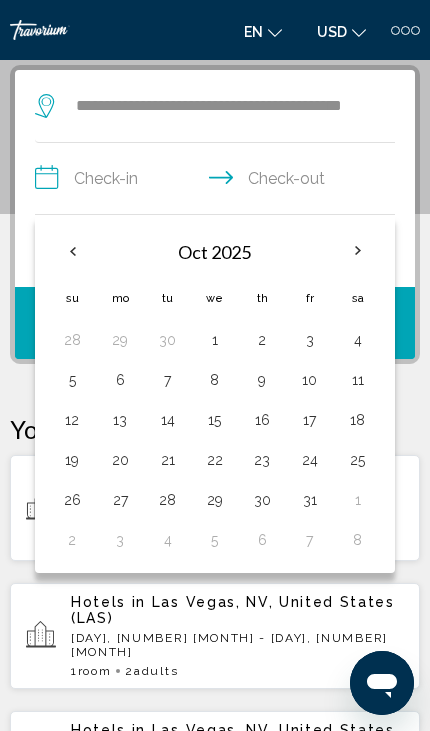 click at bounding box center (358, 251) 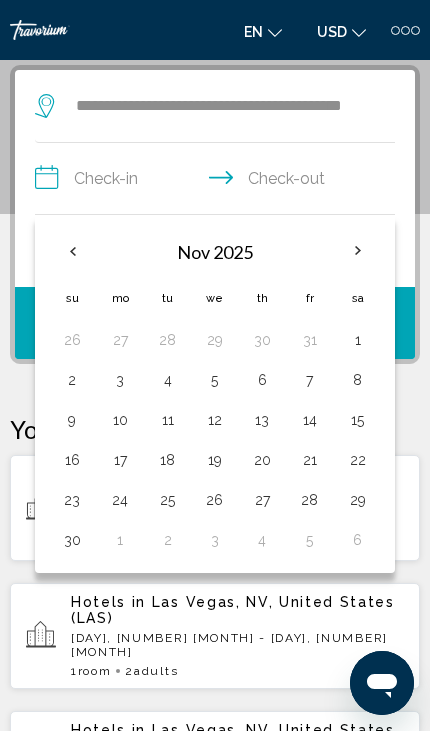 click at bounding box center [358, 251] 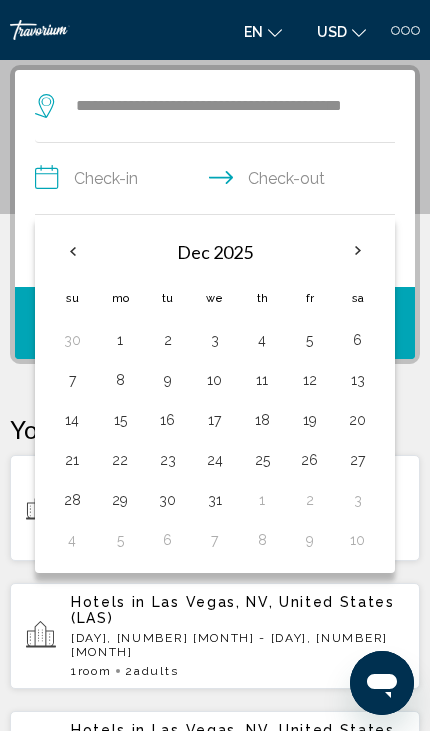 click on "10" at bounding box center (214, 380) 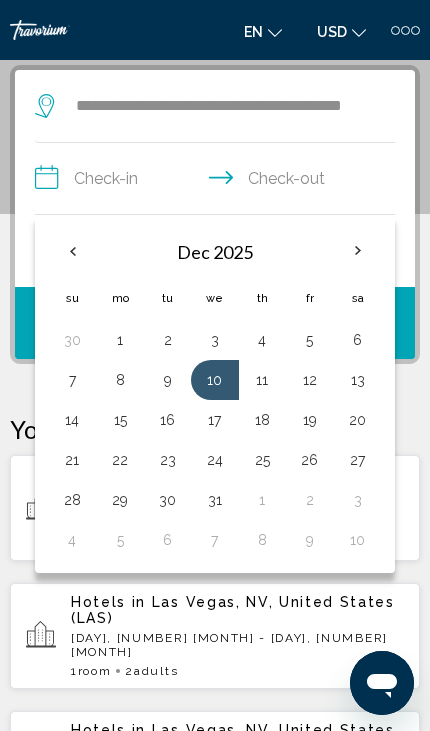 click on "14" at bounding box center [72, 420] 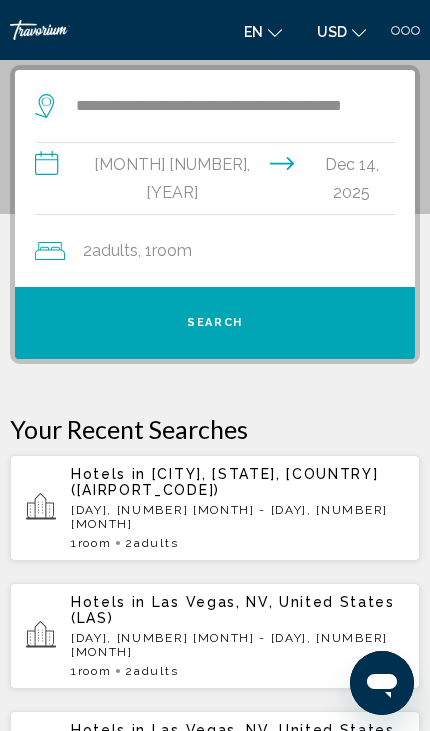 click on "Search" at bounding box center (215, 323) 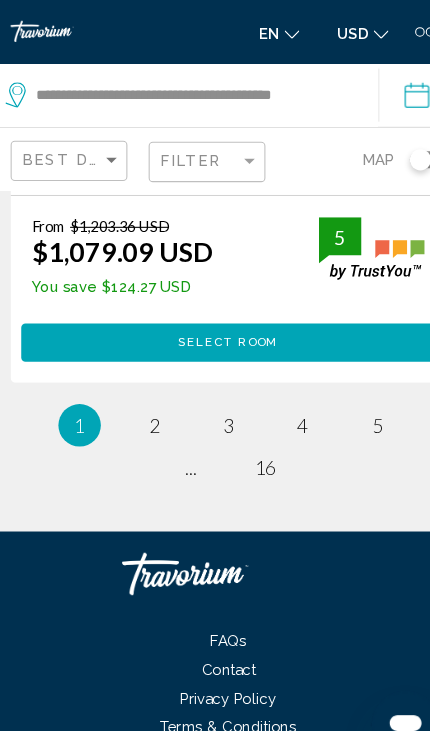 scroll, scrollTop: 6457, scrollLeft: 0, axis: vertical 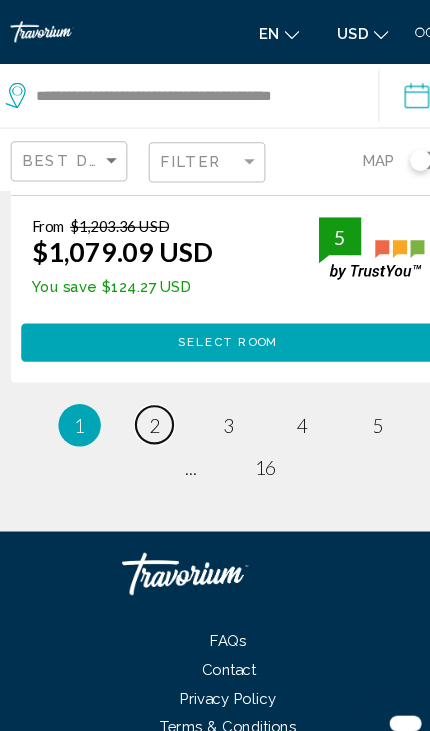 click on "2" at bounding box center (145, 401) 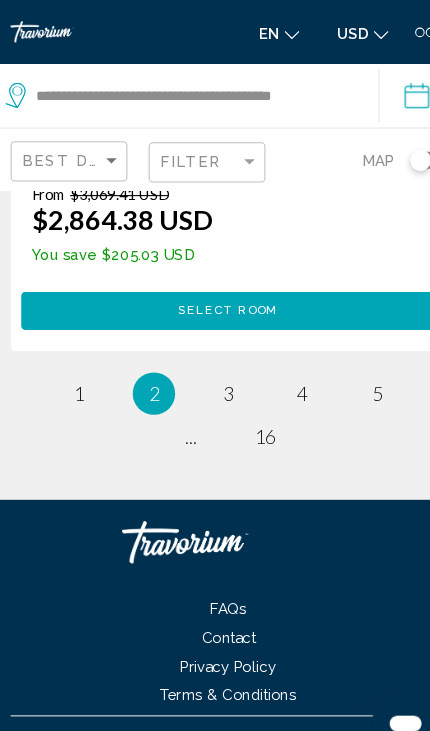 scroll, scrollTop: 6397, scrollLeft: 0, axis: vertical 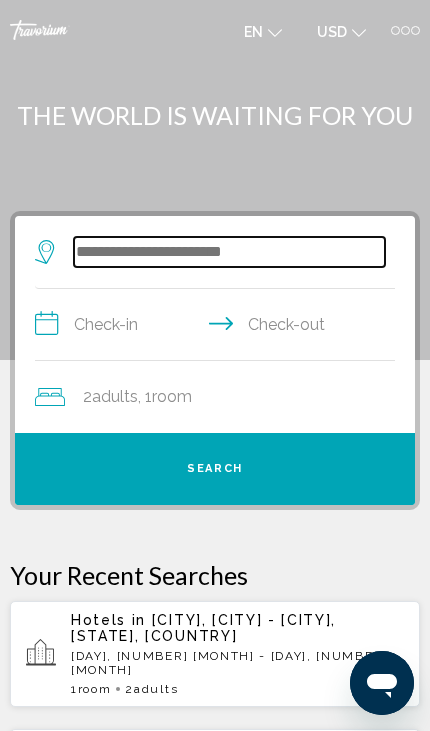 click at bounding box center (229, 252) 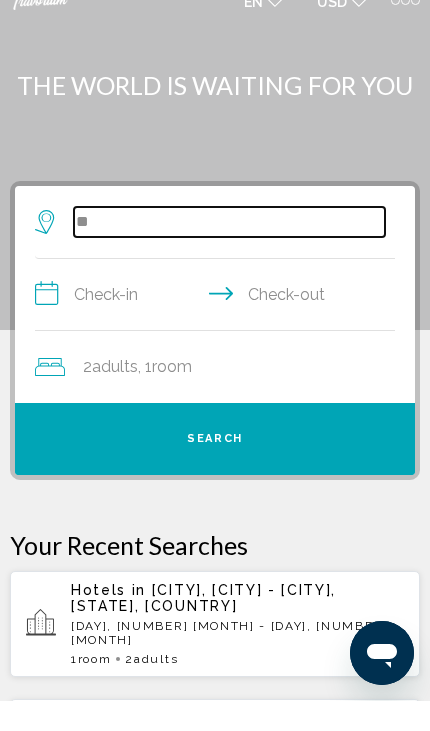 type on "*" 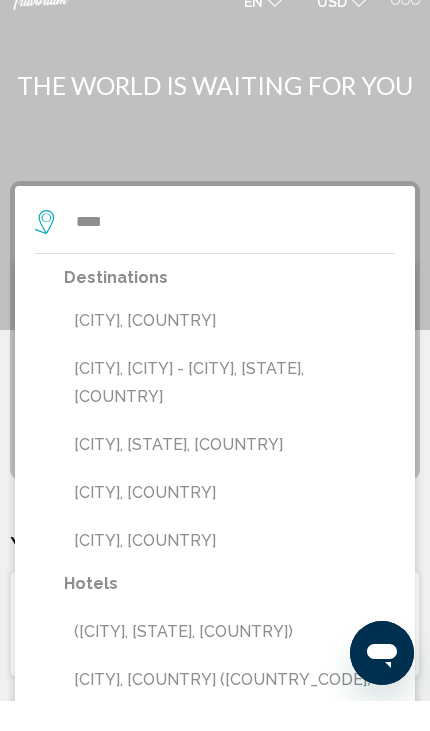 click on ", [CITY] - [CITY], [STATE], [COUNTRY]" at bounding box center (229, 413) 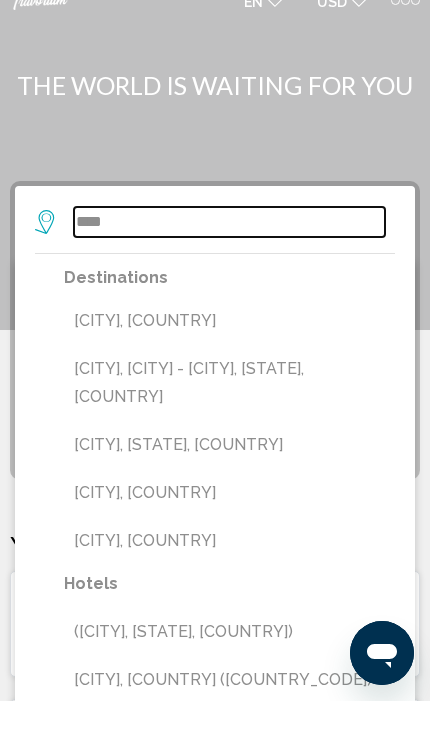 type on "**********" 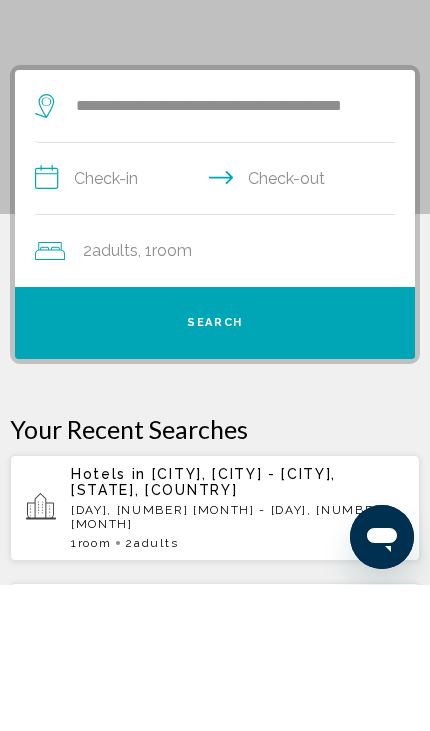 click on "**********" at bounding box center (219, 327) 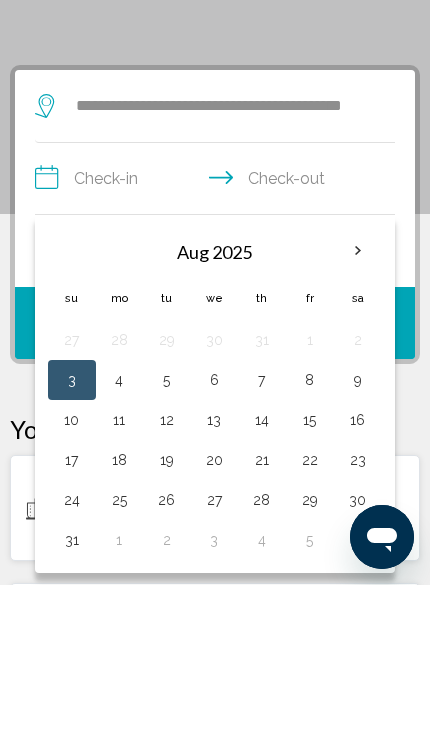scroll, scrollTop: 145, scrollLeft: 0, axis: vertical 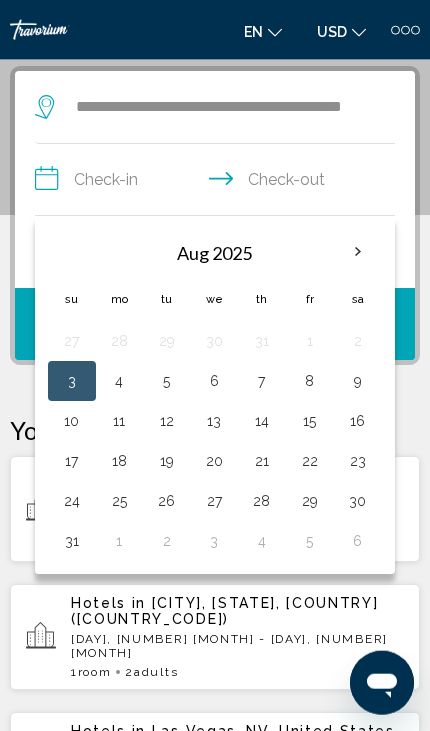 click on "21" at bounding box center (262, 461) 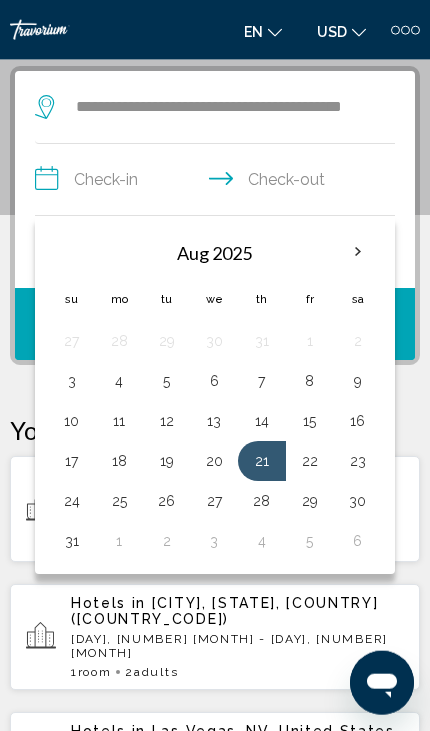 click on "24" at bounding box center (72, 501) 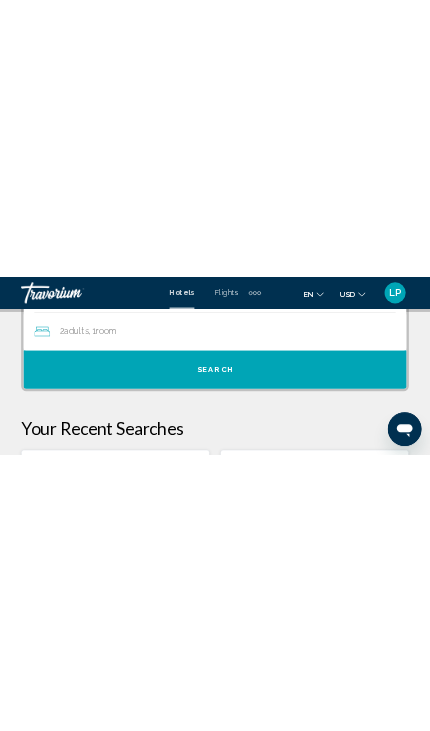 scroll, scrollTop: 146, scrollLeft: 0, axis: vertical 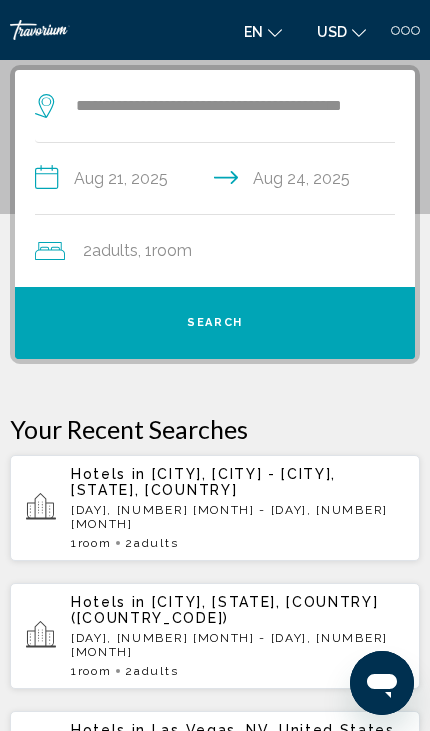 click on "Search" at bounding box center [215, 323] 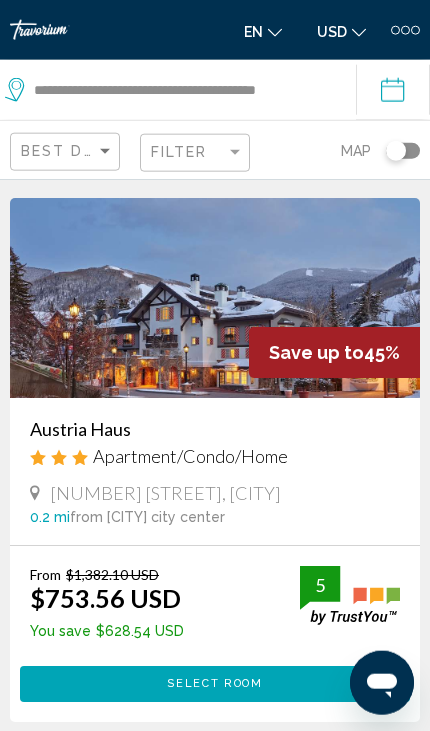 scroll, scrollTop: 0, scrollLeft: 0, axis: both 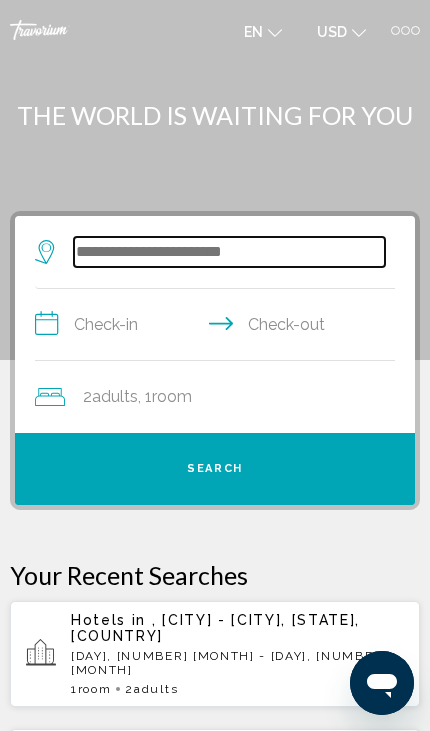 click at bounding box center (229, 252) 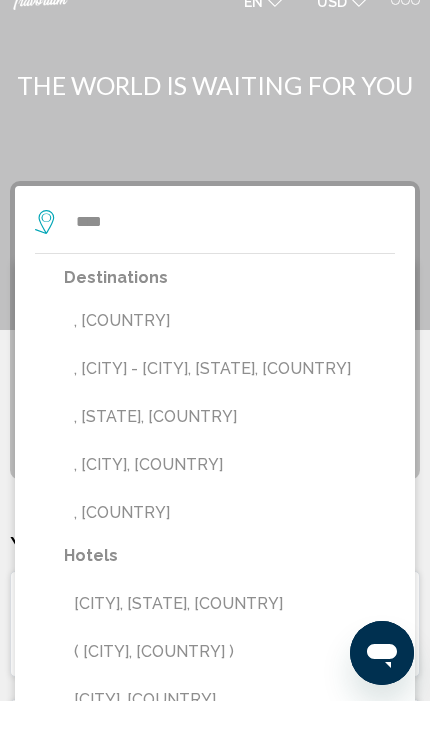 click on "[CITY], [CITY] - [CITY], [STATE], [COUNTRY]" at bounding box center (229, 399) 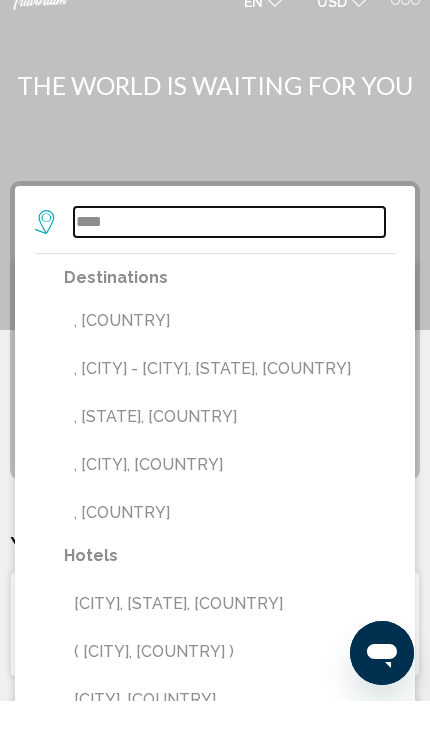 type on "**********" 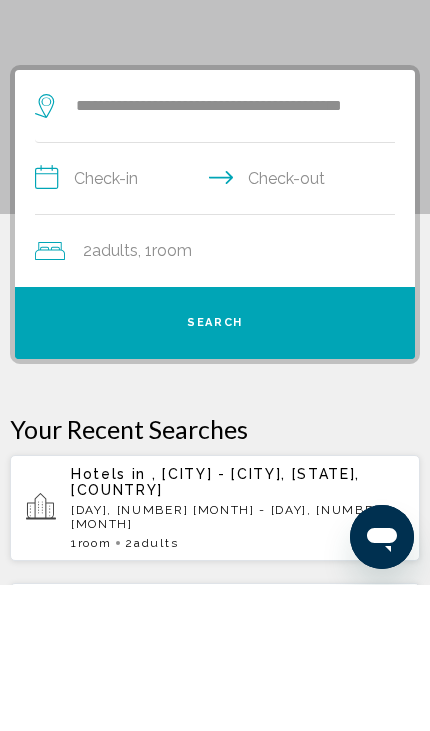 click on "**********" at bounding box center (219, 327) 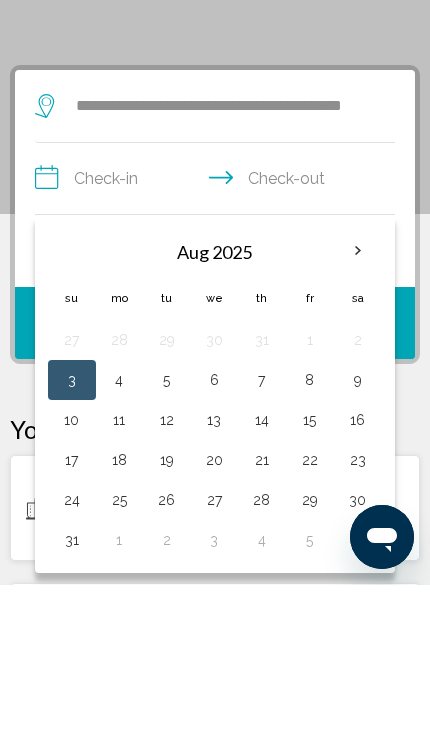 scroll, scrollTop: 145, scrollLeft: 0, axis: vertical 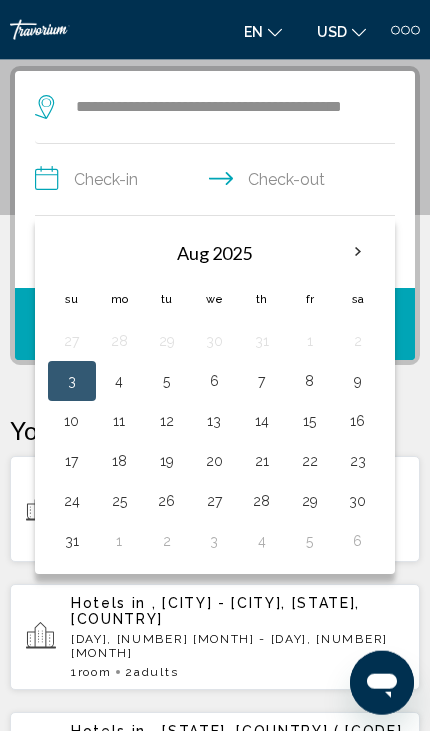 click on "21" at bounding box center [262, 461] 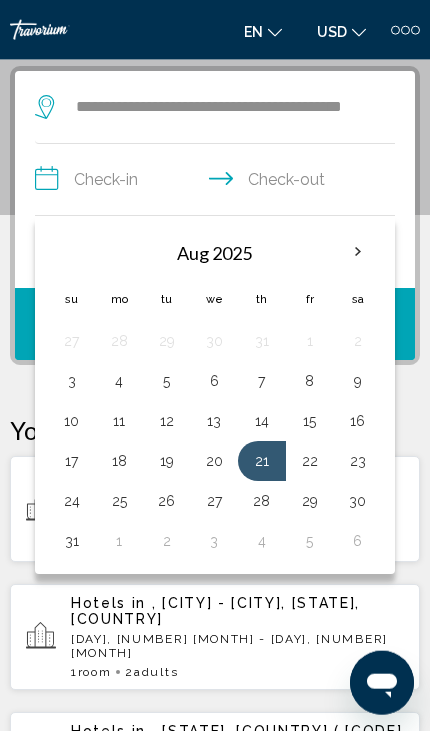 click on "25" at bounding box center [120, 501] 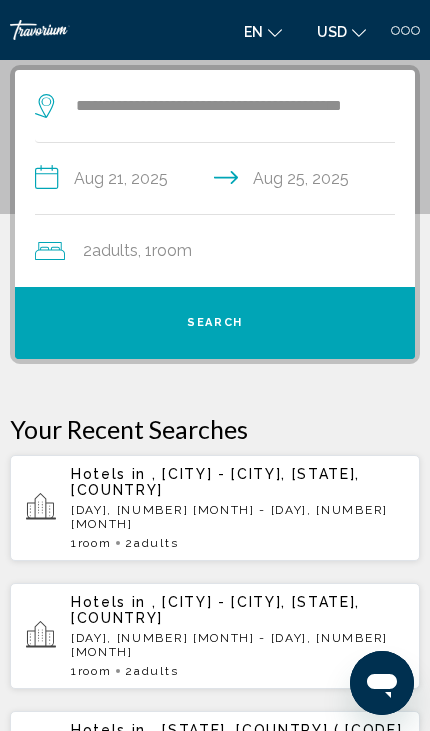 click on "Search" at bounding box center [215, 323] 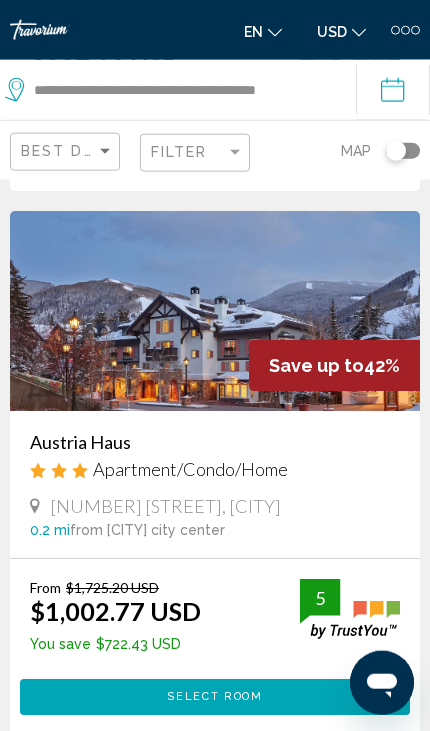 scroll, scrollTop: 599, scrollLeft: 0, axis: vertical 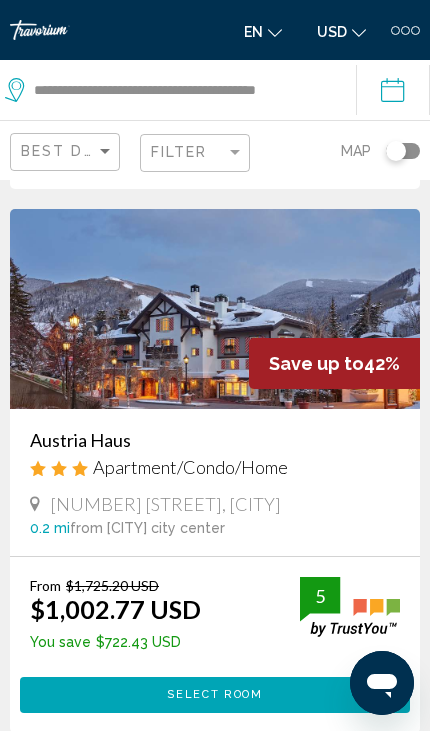 click on "Select Room" at bounding box center (214, 694) 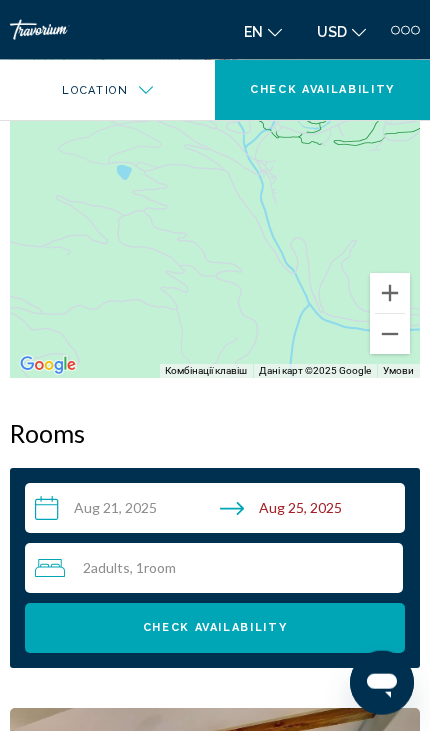 scroll, scrollTop: 2051, scrollLeft: 0, axis: vertical 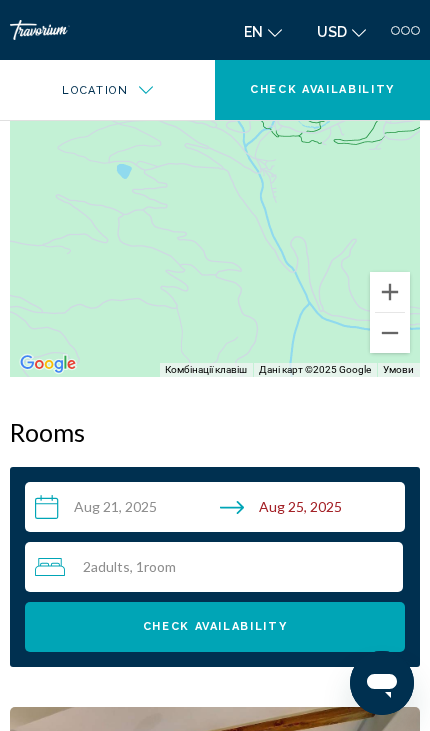 click on "**********" at bounding box center [219, 510] 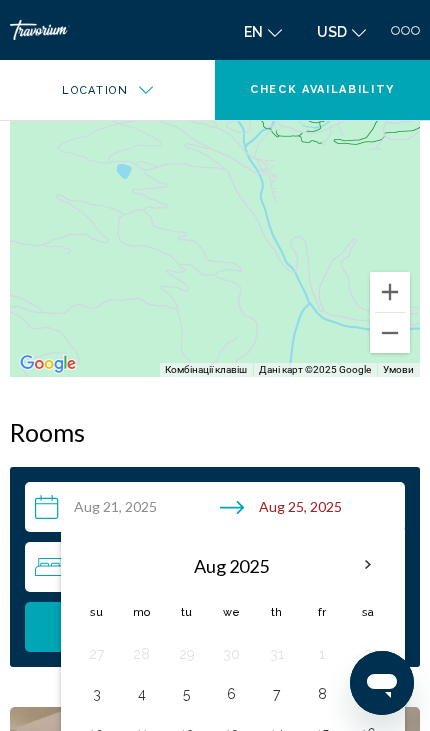 click at bounding box center (368, 565) 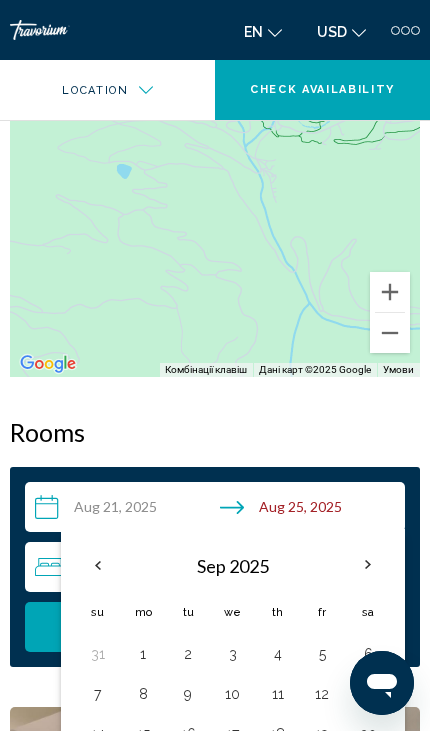 click at bounding box center (368, 565) 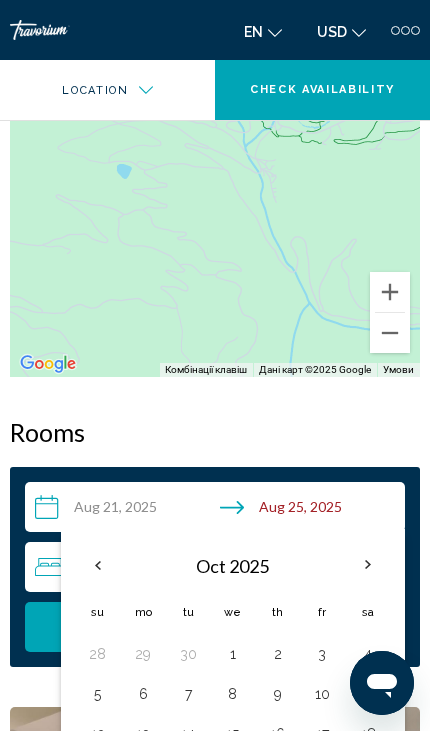 click at bounding box center [368, 565] 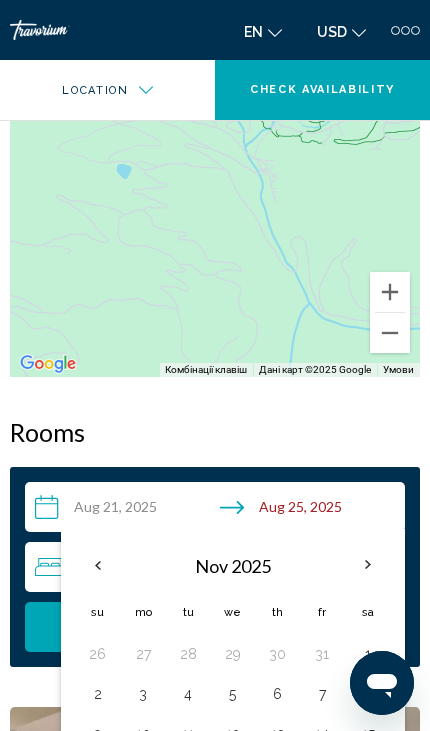 click at bounding box center (368, 565) 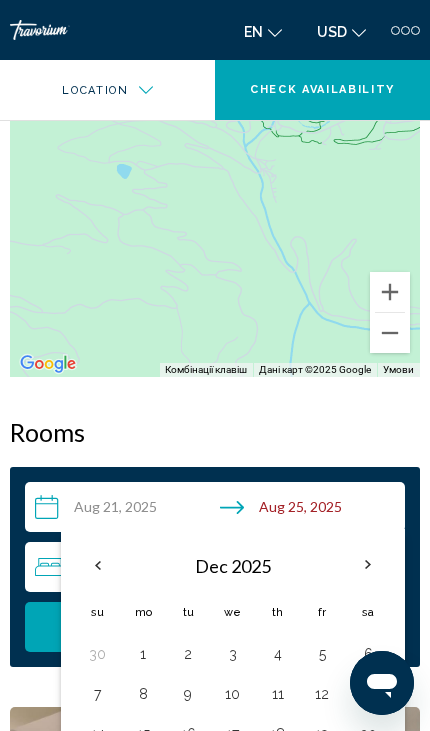 click on "20" at bounding box center [368, 734] 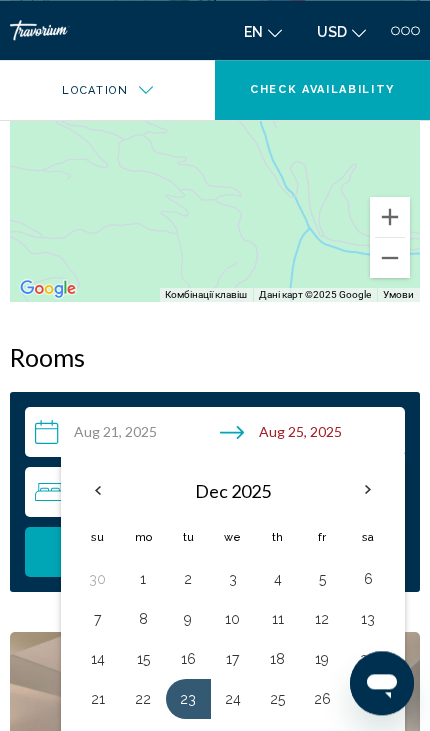 click on "27" at bounding box center [368, 699] 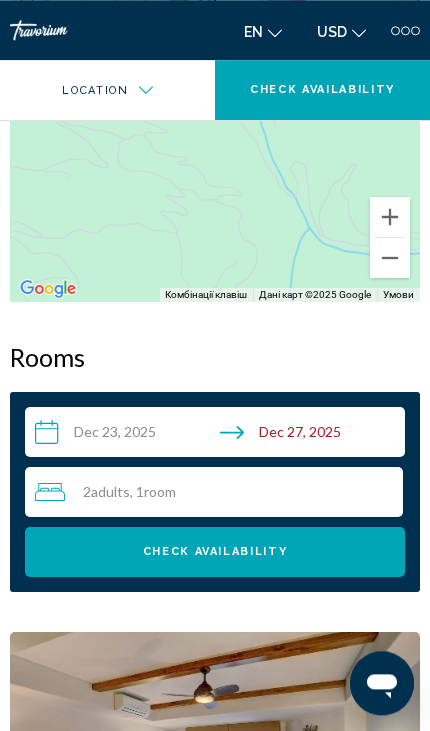 type on "**********" 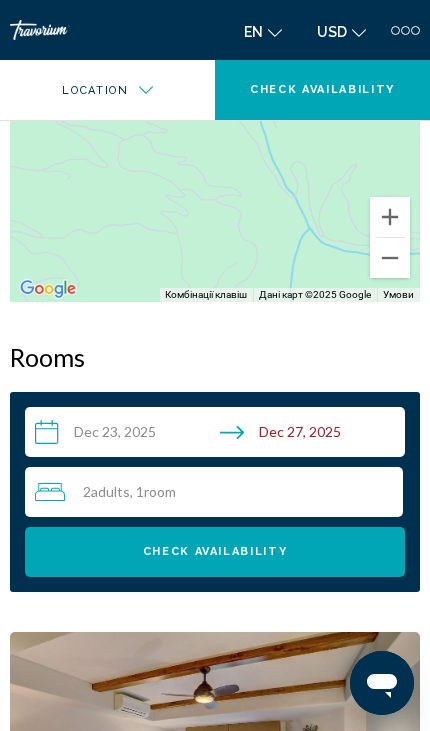 click on "Check Availability" at bounding box center (215, 551) 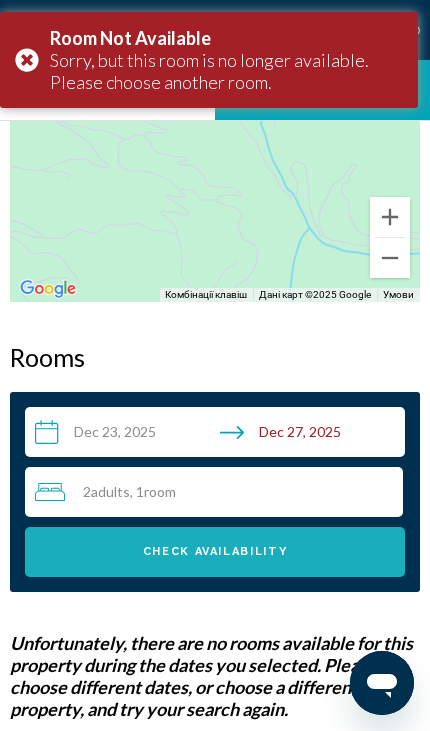 click on "Check Availability" at bounding box center (215, 551) 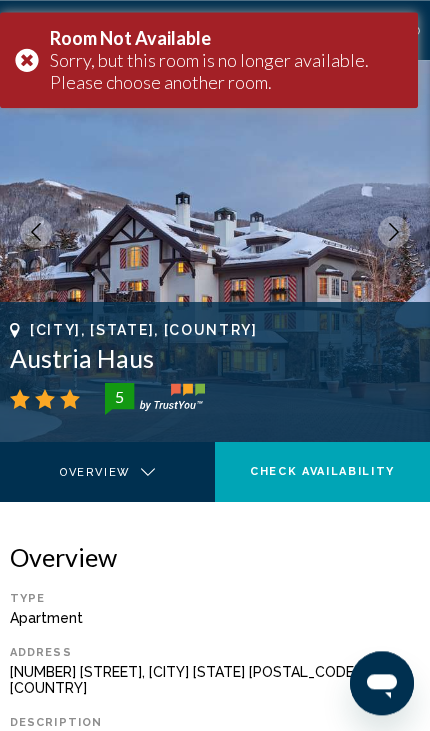 scroll, scrollTop: 0, scrollLeft: 0, axis: both 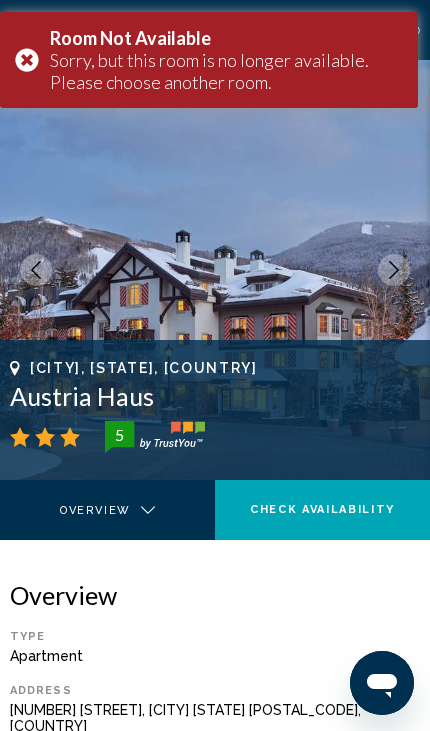 click on "Room Not Available   Sorry, but this room is no longer available. Please choose another room." at bounding box center (209, 60) 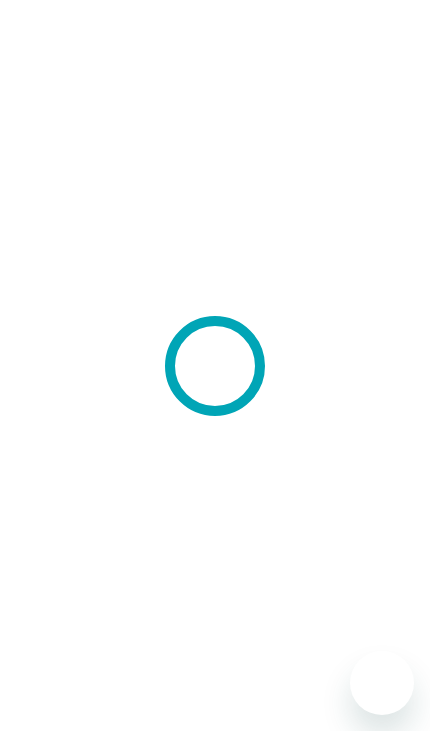 scroll, scrollTop: 0, scrollLeft: 0, axis: both 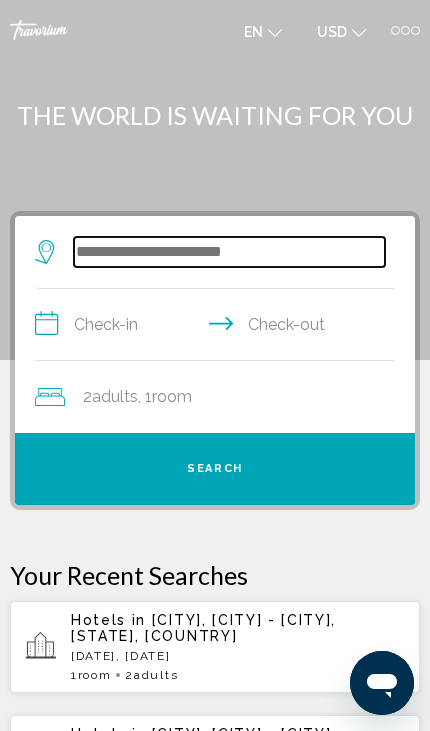 click at bounding box center [229, 252] 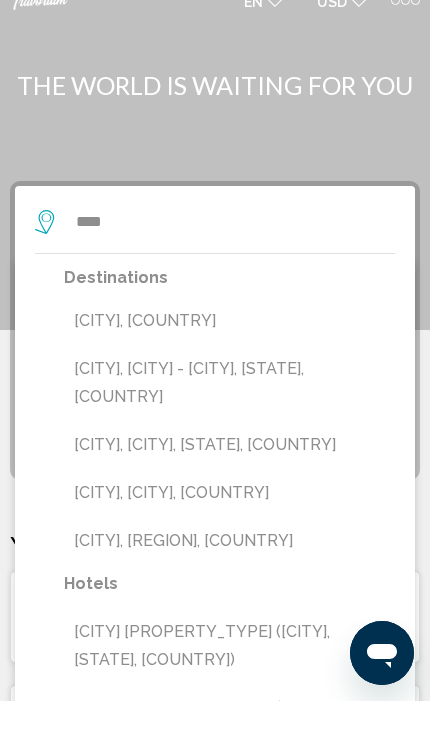 click on "[CITY], [CITY] - [CITY], [STATE], [COUNTRY]" at bounding box center (229, 413) 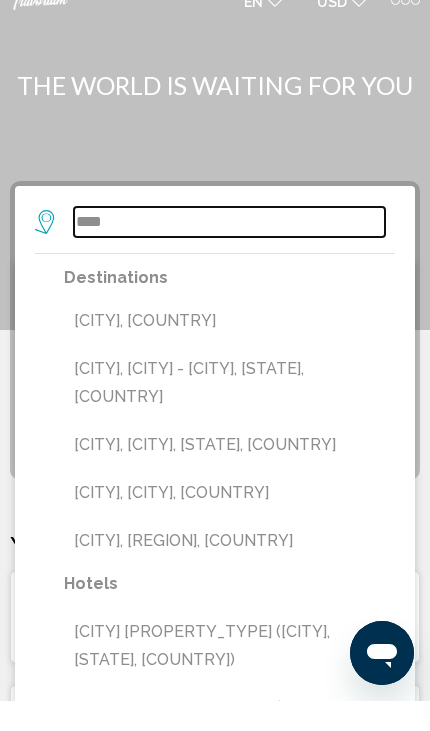 type on "**********" 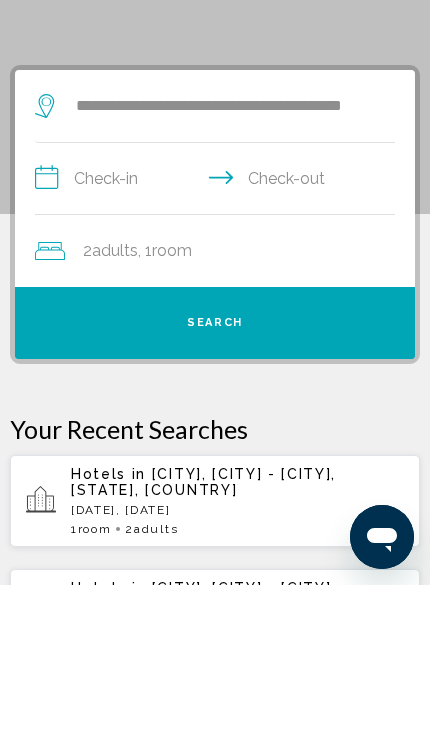 click on "**********" at bounding box center (219, 327) 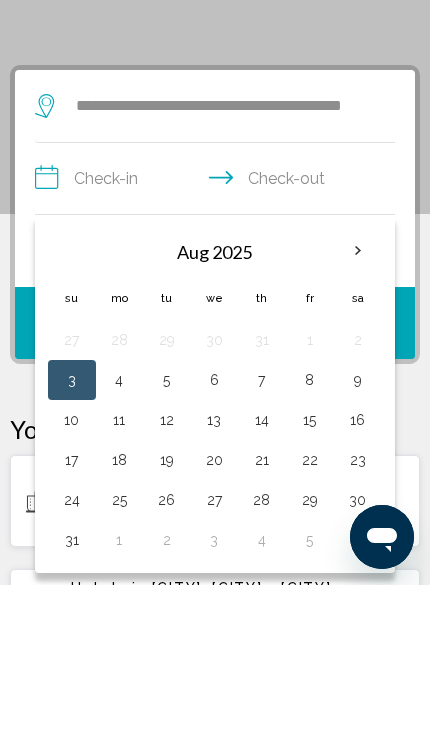 scroll, scrollTop: 145, scrollLeft: 0, axis: vertical 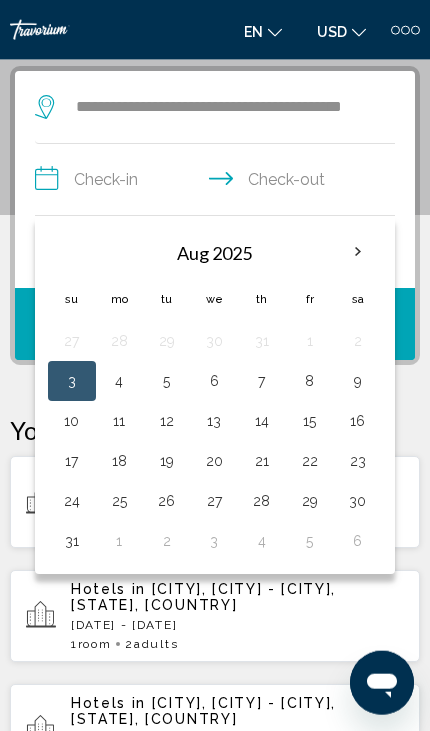 click at bounding box center [358, 252] 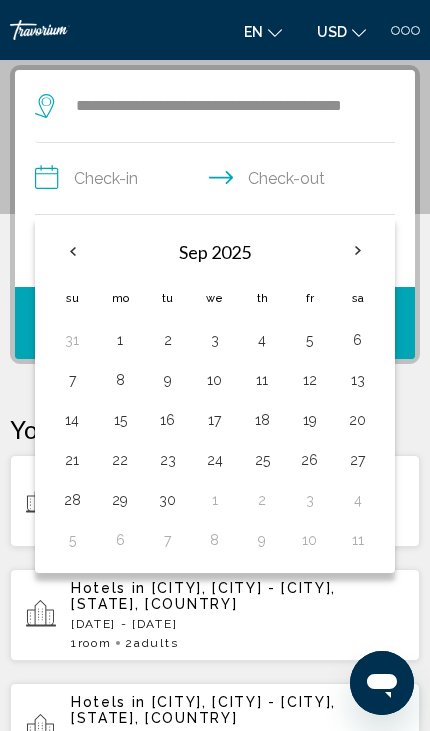 click at bounding box center (358, 251) 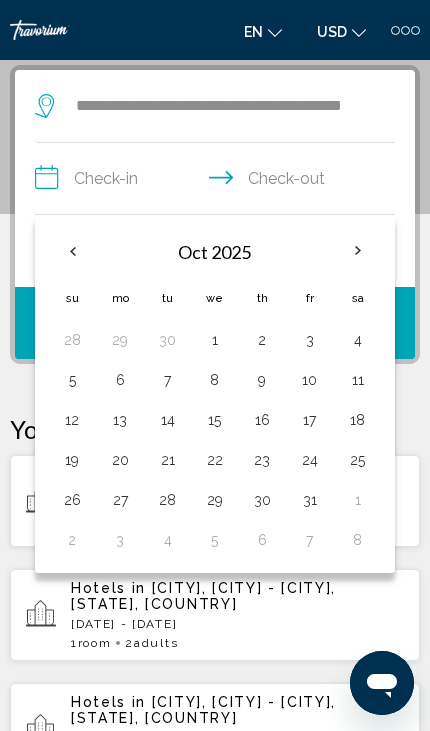 click at bounding box center [358, 251] 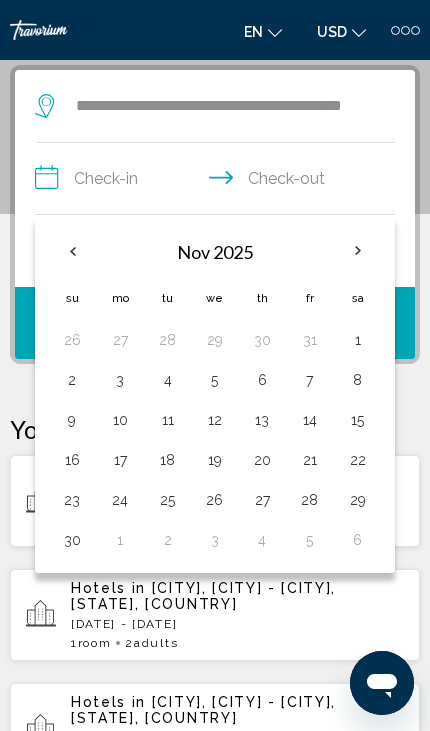 click at bounding box center (358, 251) 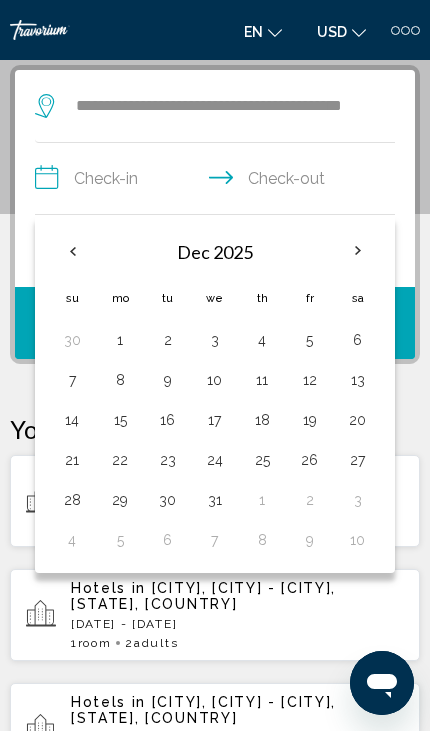 click on "24" at bounding box center (214, 460) 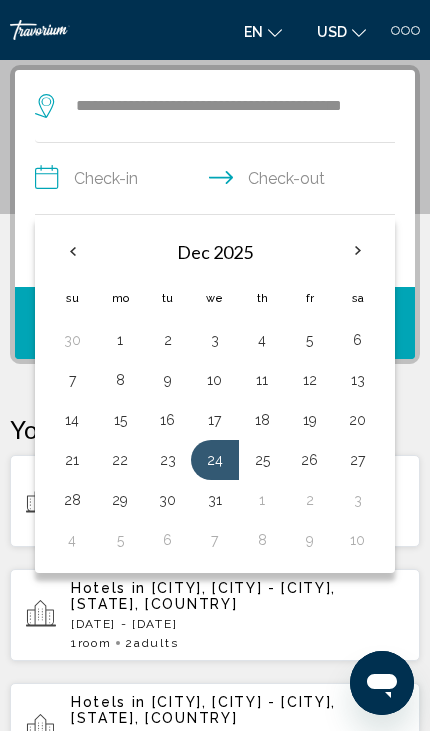 click on "27" at bounding box center (357, 460) 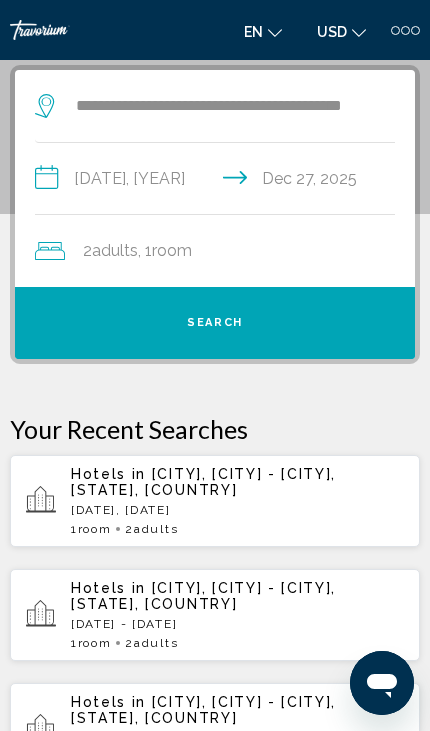 click on "Search" at bounding box center (215, 323) 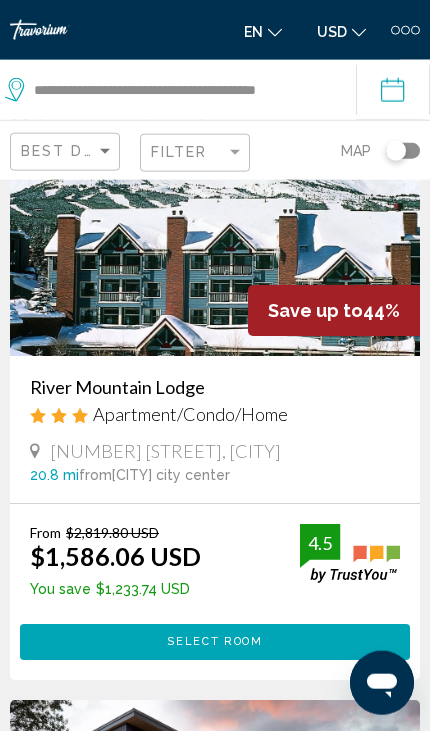 scroll, scrollTop: 0, scrollLeft: 0, axis: both 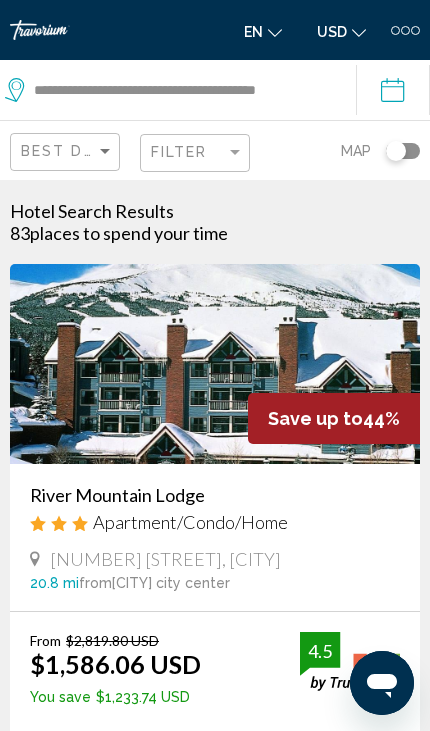 click at bounding box center [215, 364] 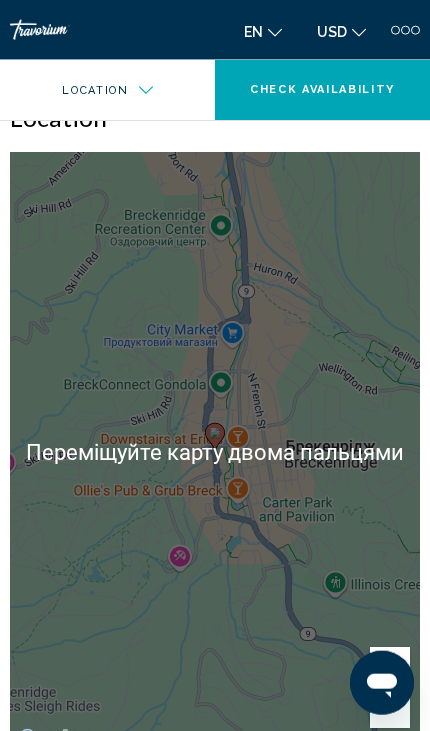 scroll, scrollTop: 1561, scrollLeft: 0, axis: vertical 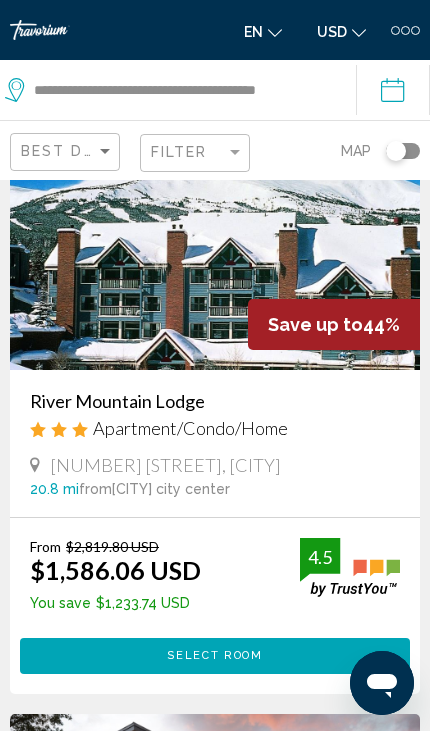 click on "100 South Park Avenue, Breckenridge" at bounding box center [215, 465] 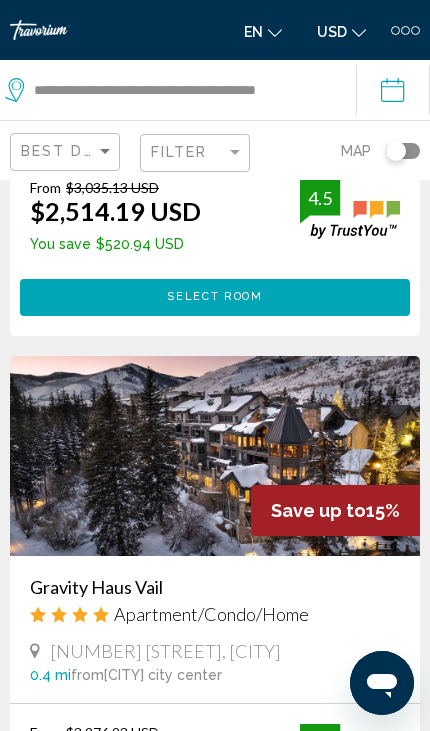 scroll, scrollTop: 5961, scrollLeft: 0, axis: vertical 